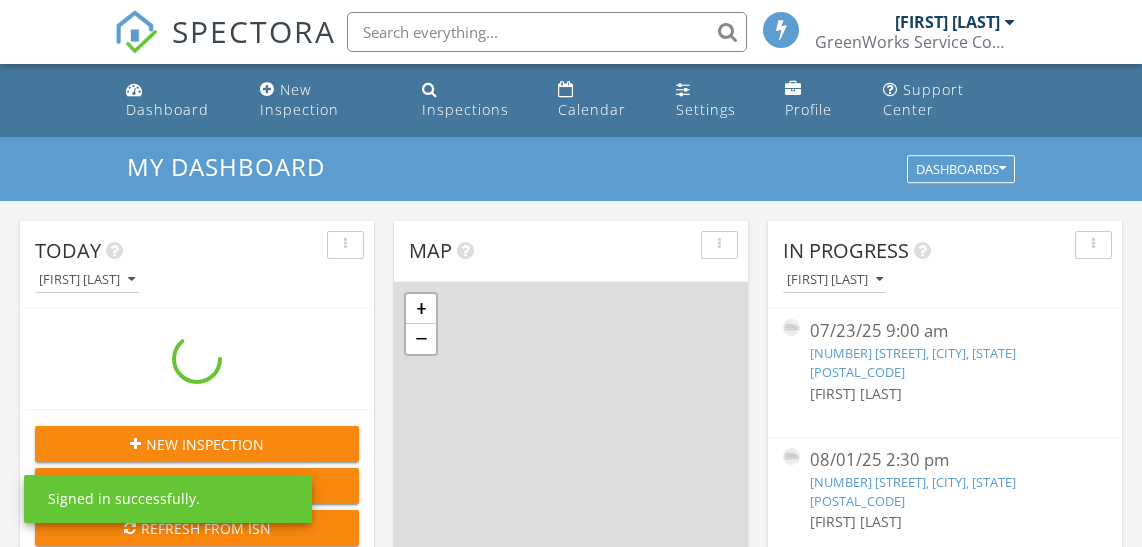 scroll, scrollTop: 0, scrollLeft: 0, axis: both 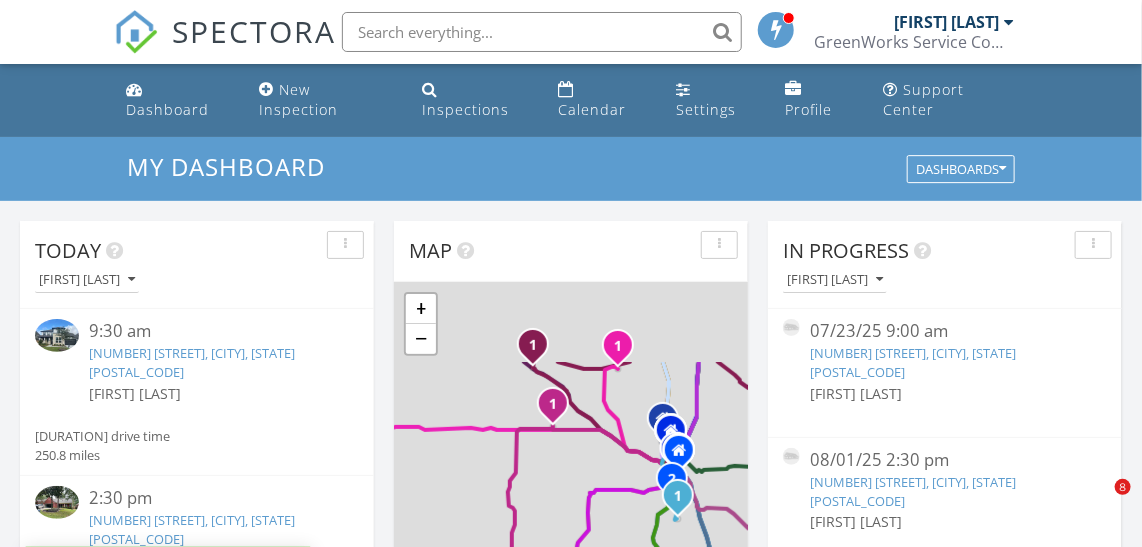 click at bounding box center (57, 335) 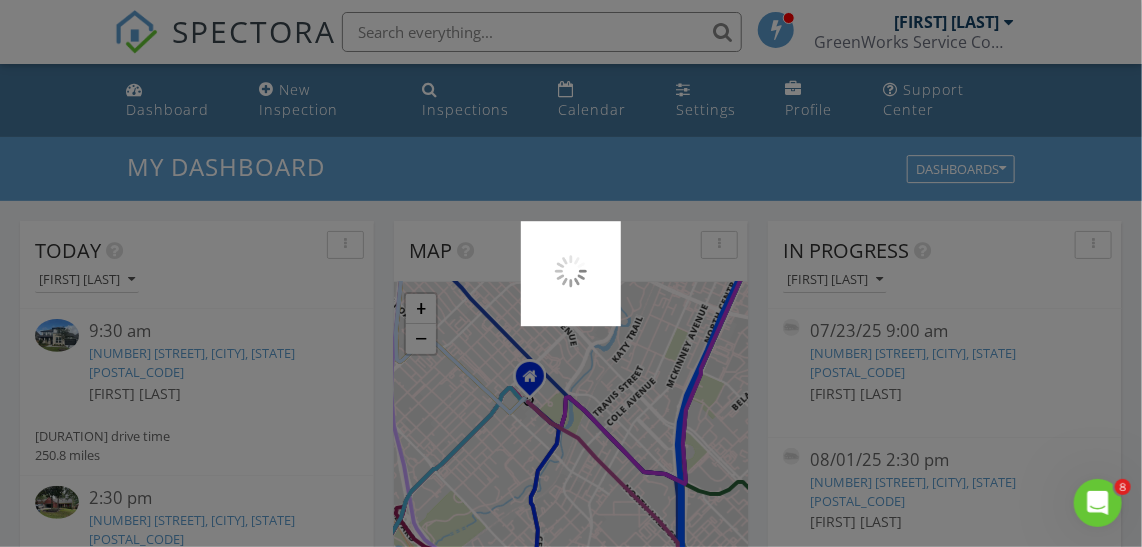 scroll, scrollTop: 0, scrollLeft: 0, axis: both 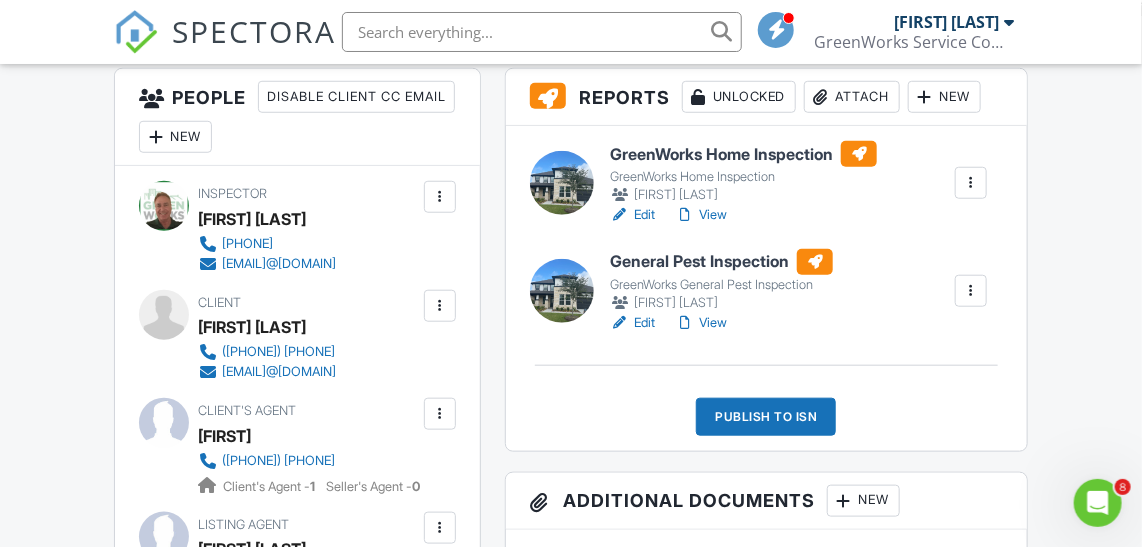 click on "View" at bounding box center [701, 323] 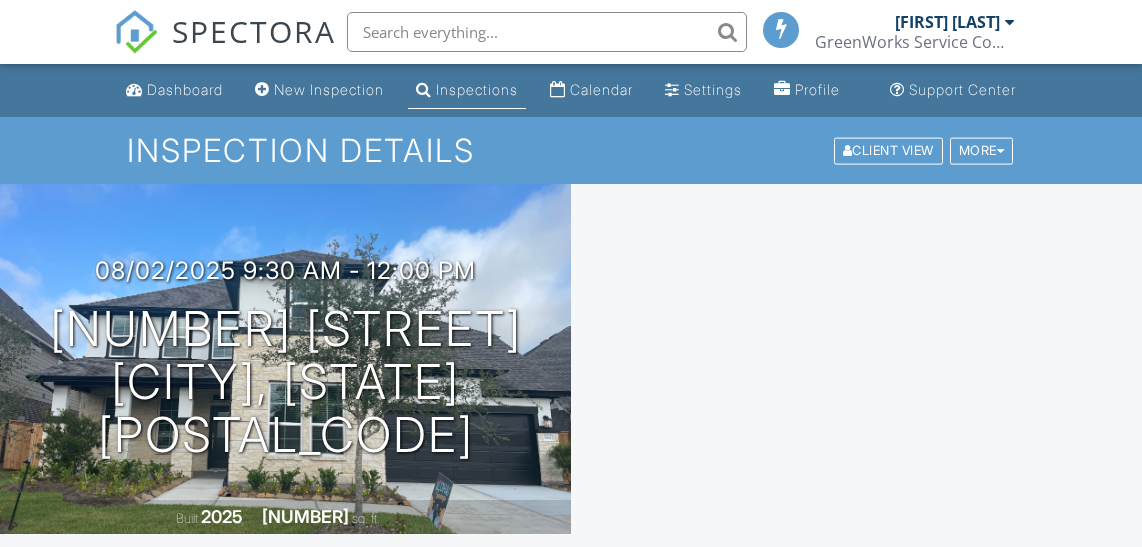 scroll, scrollTop: 0, scrollLeft: 0, axis: both 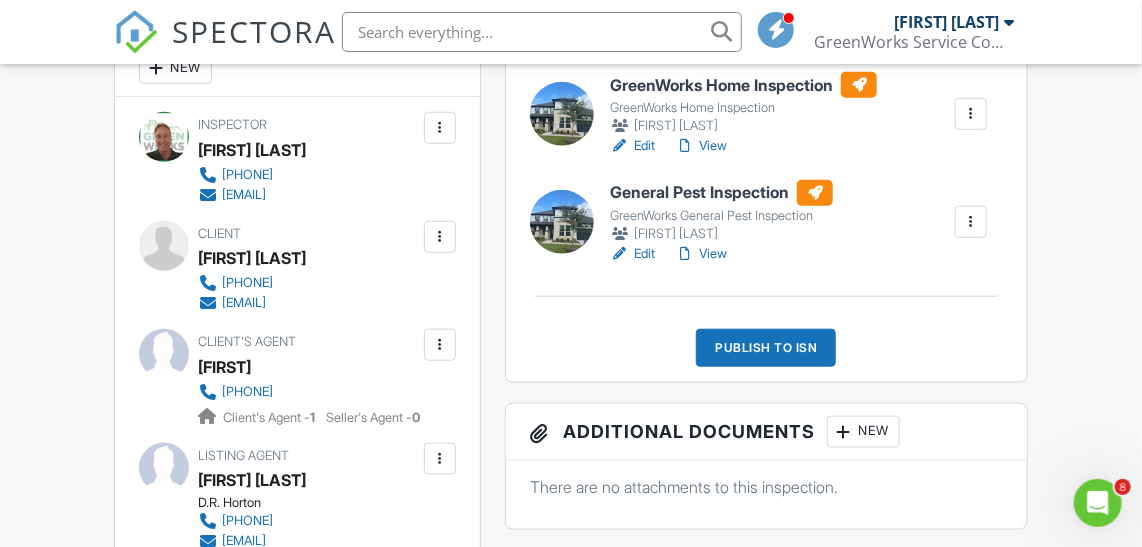click on "View" at bounding box center [701, 146] 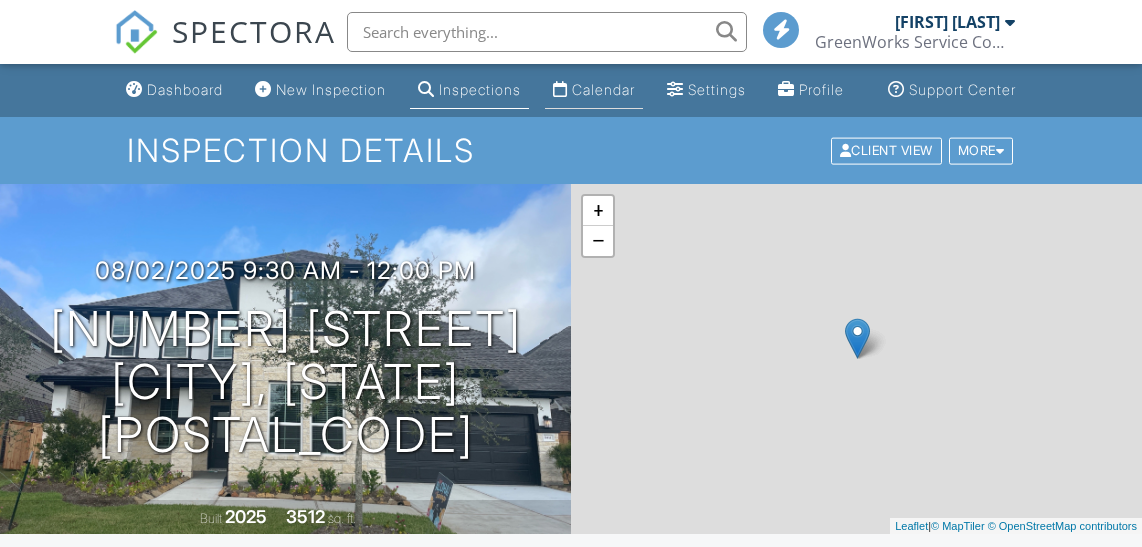 scroll, scrollTop: 0, scrollLeft: 0, axis: both 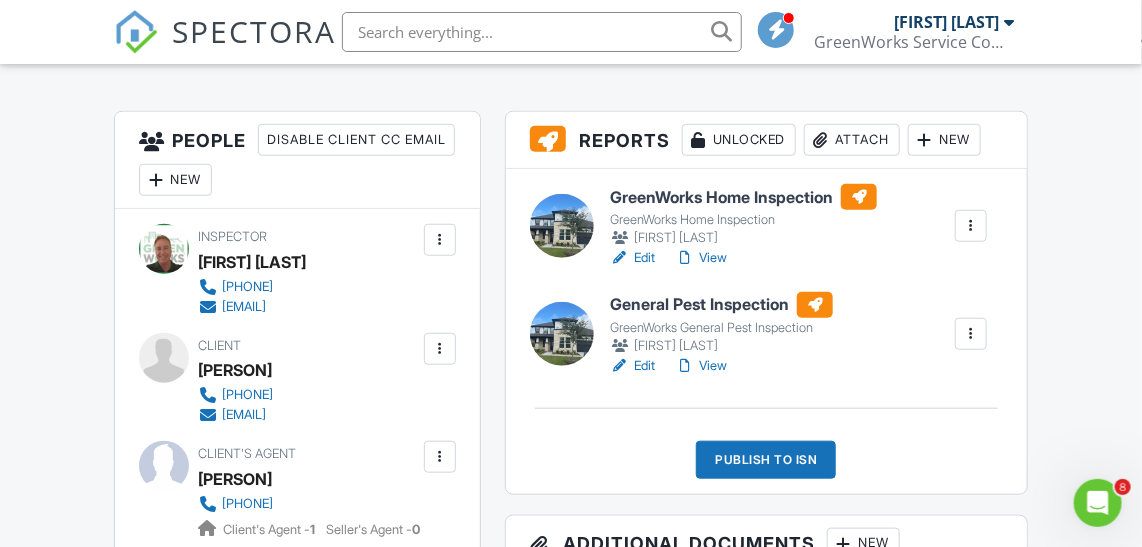 click on "Publish to ISN" at bounding box center [766, 460] 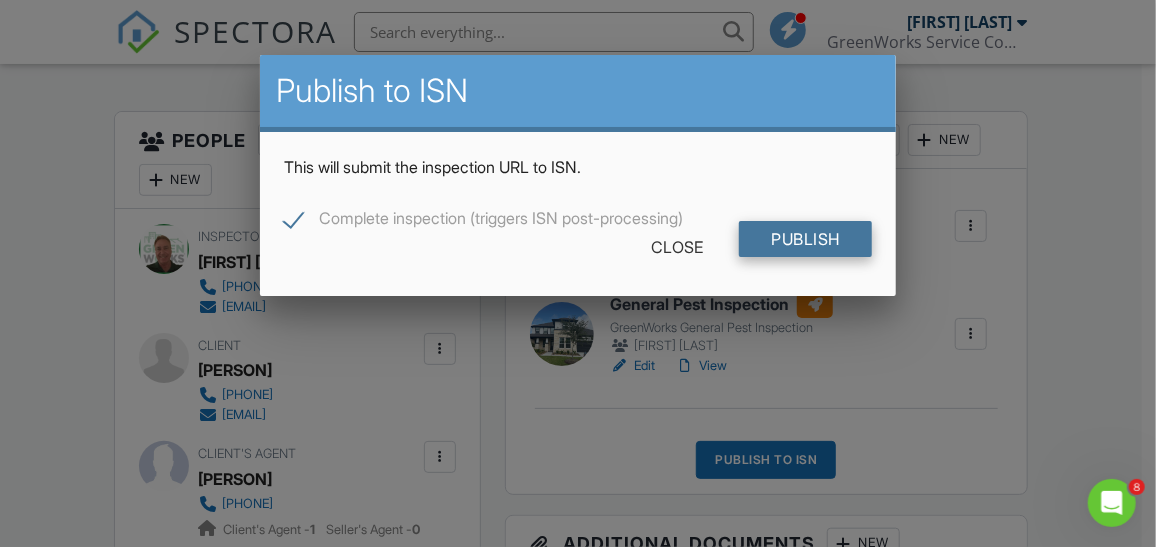 click on "Publish" at bounding box center [805, 239] 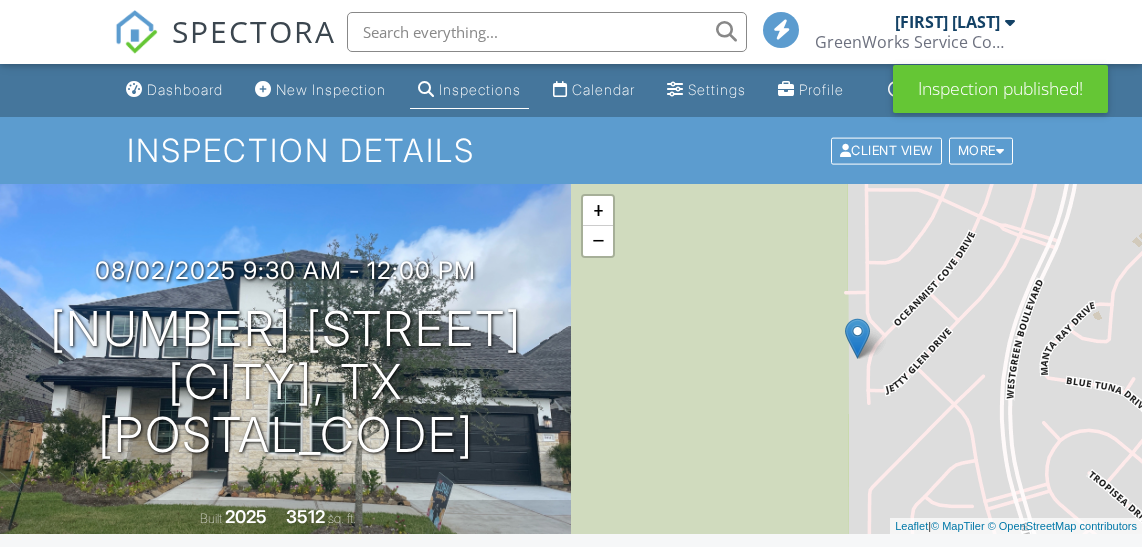 scroll, scrollTop: 0, scrollLeft: 0, axis: both 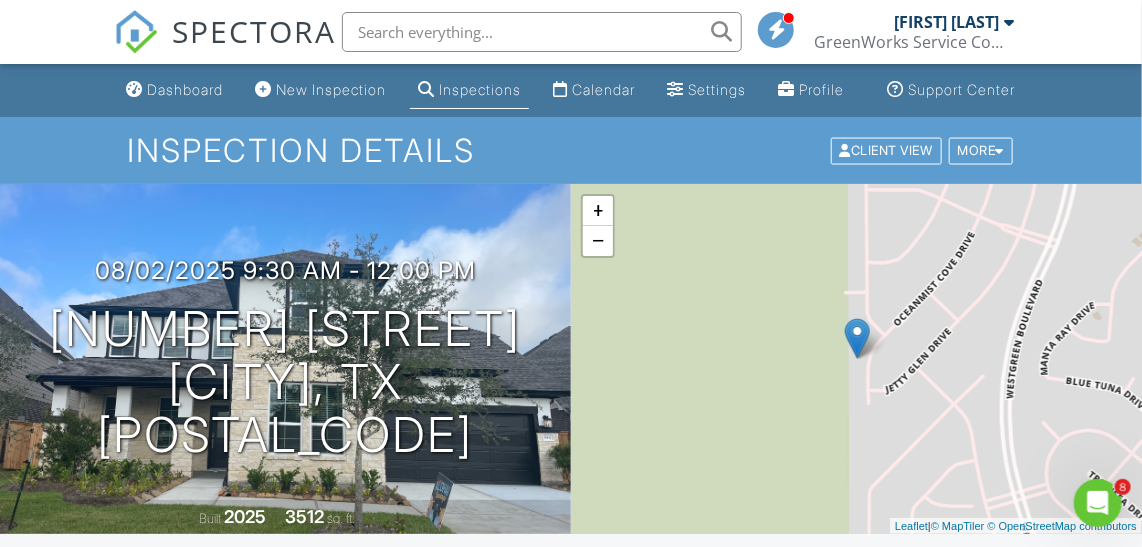 click on "Dashboard" at bounding box center [185, 89] 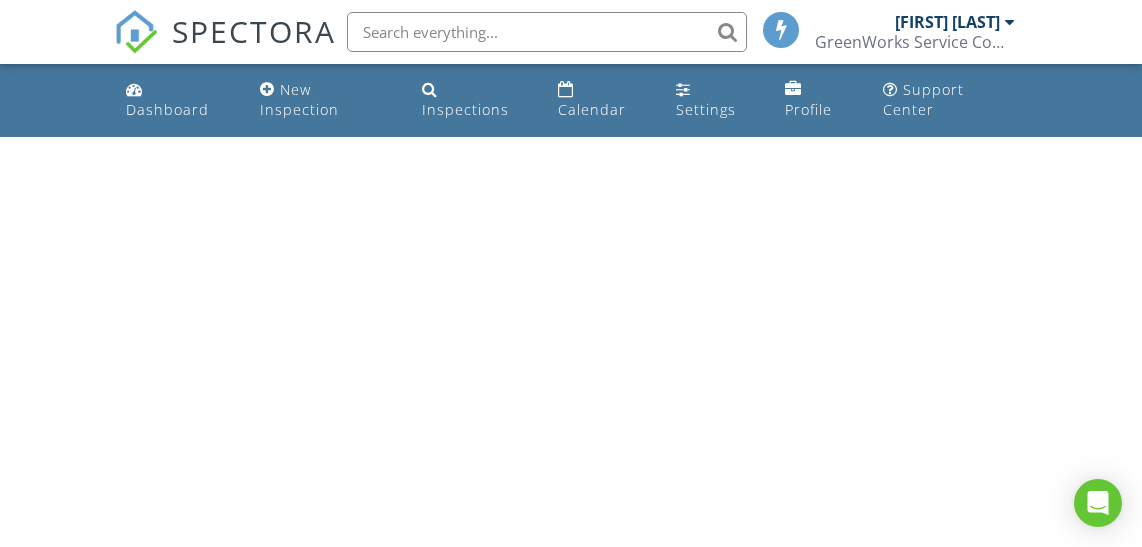 scroll, scrollTop: 0, scrollLeft: 0, axis: both 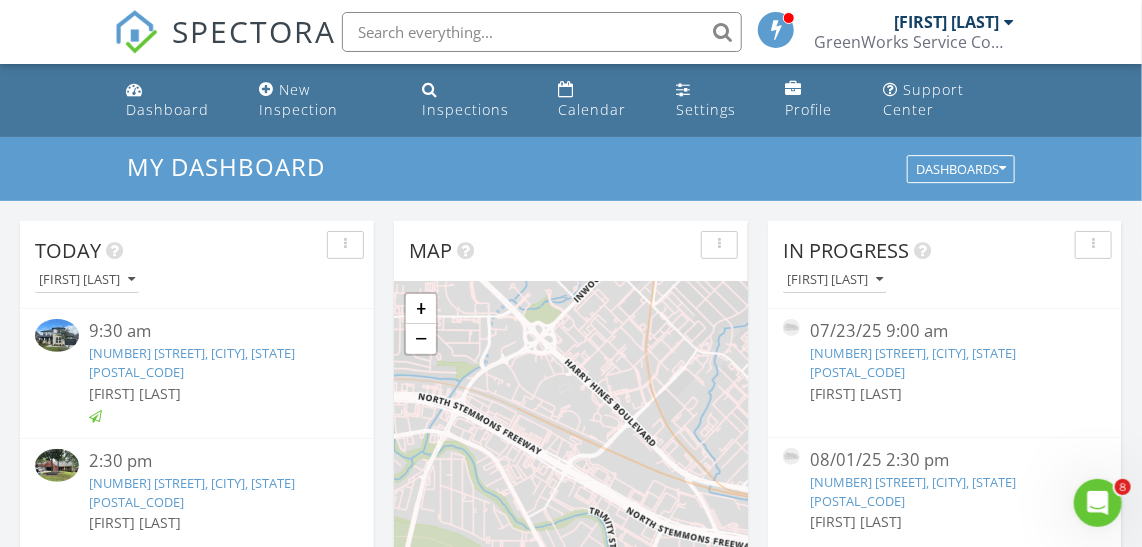 click at bounding box center [57, 465] 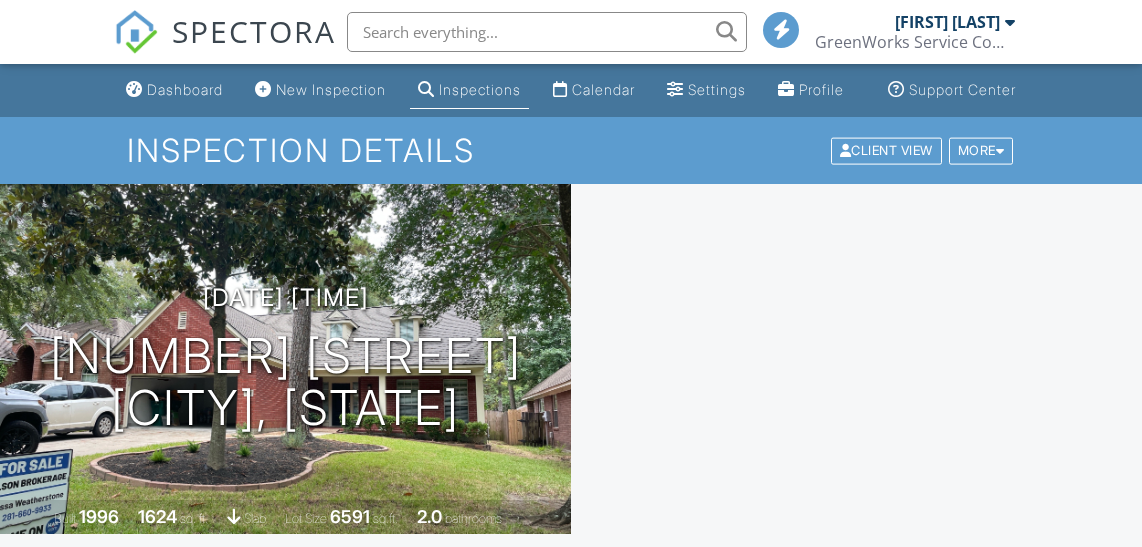 scroll, scrollTop: 0, scrollLeft: 0, axis: both 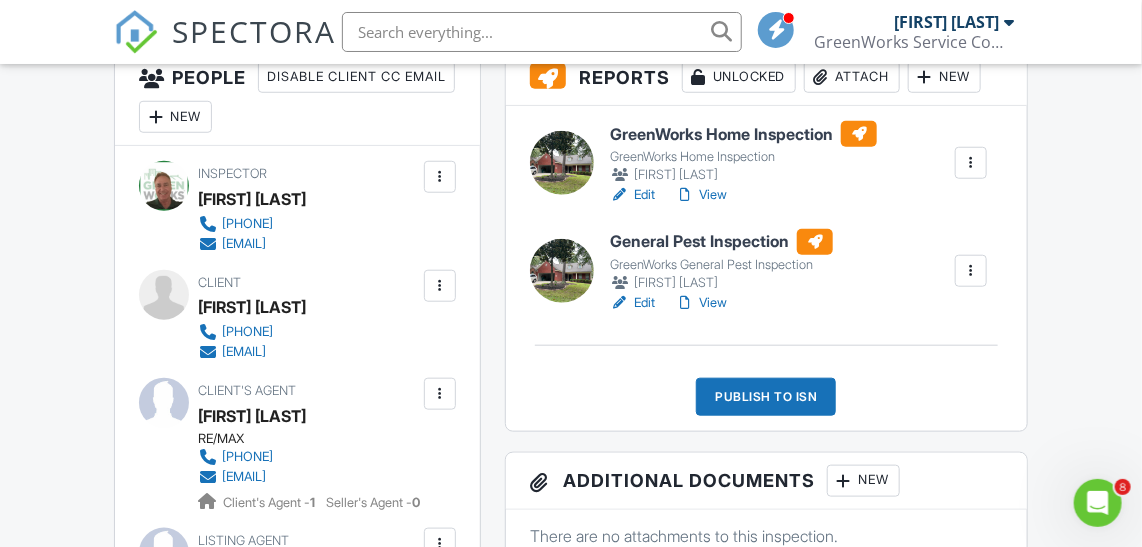 click on "View" at bounding box center (701, 303) 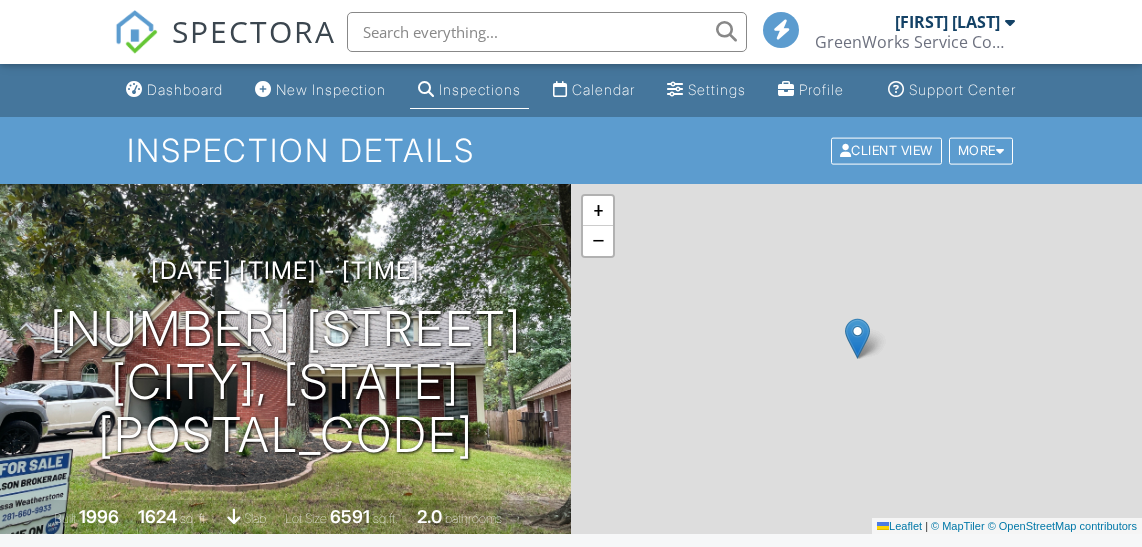 scroll, scrollTop: 0, scrollLeft: 0, axis: both 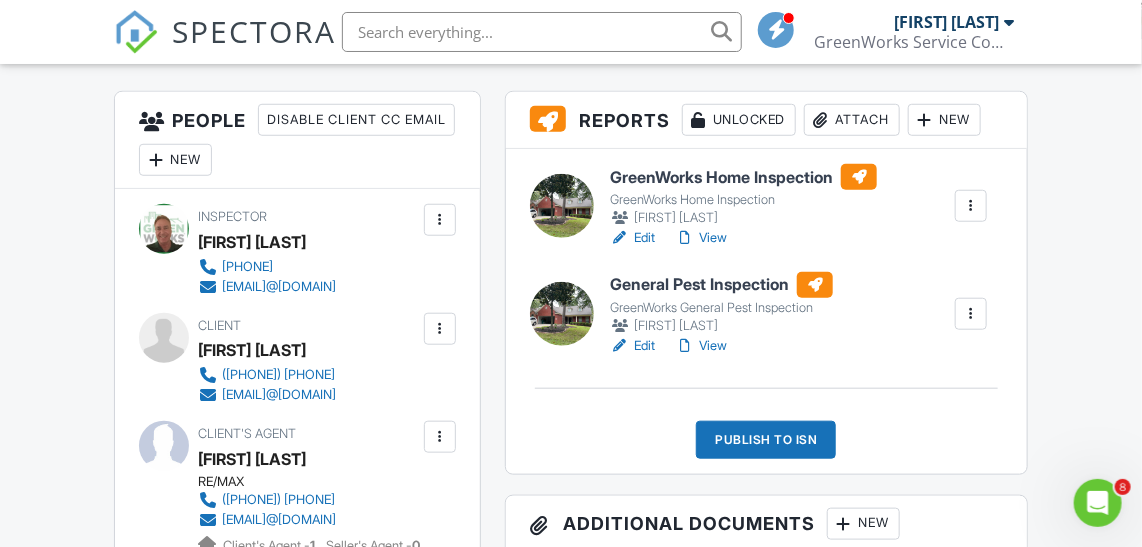 click on "View" at bounding box center [701, 346] 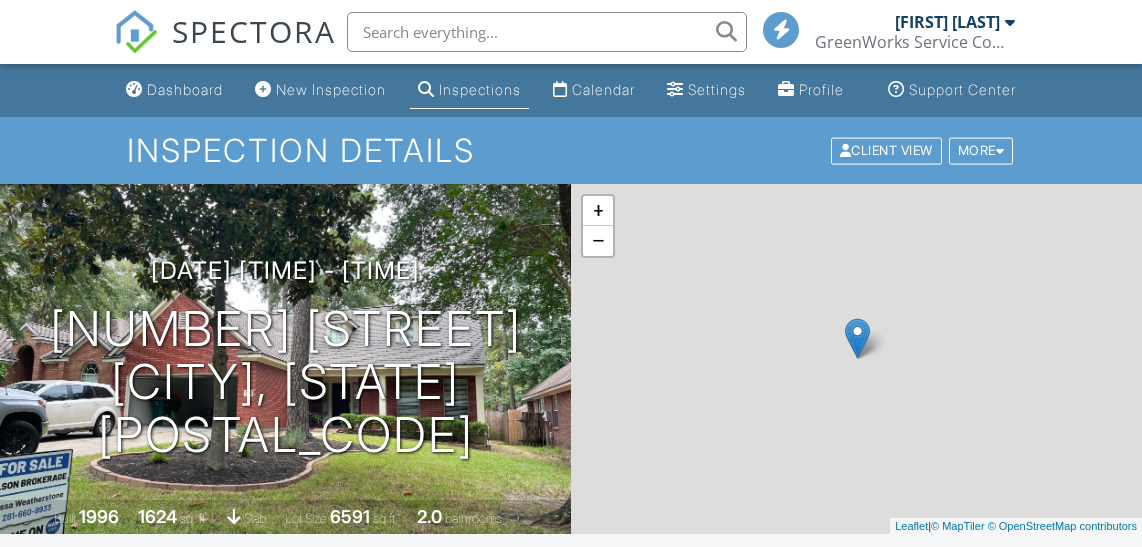 scroll, scrollTop: 0, scrollLeft: 0, axis: both 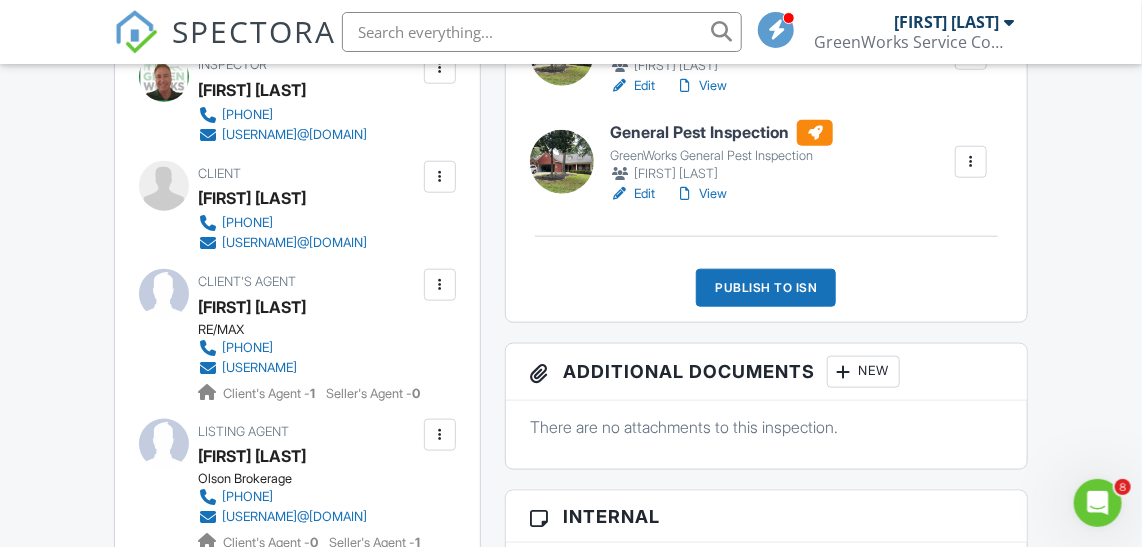 click at bounding box center [440, 177] 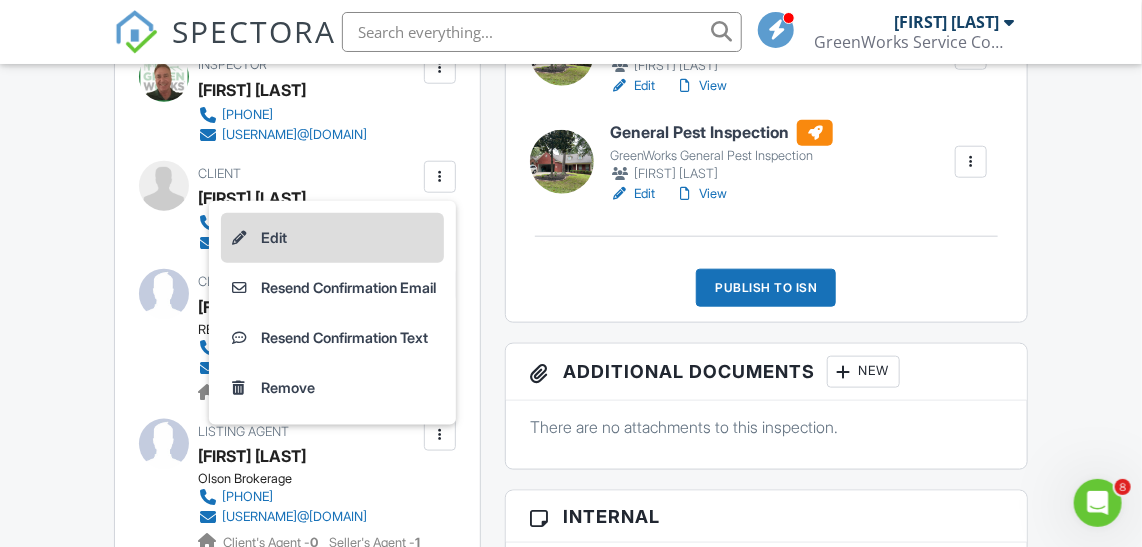click on "Edit" at bounding box center [332, 238] 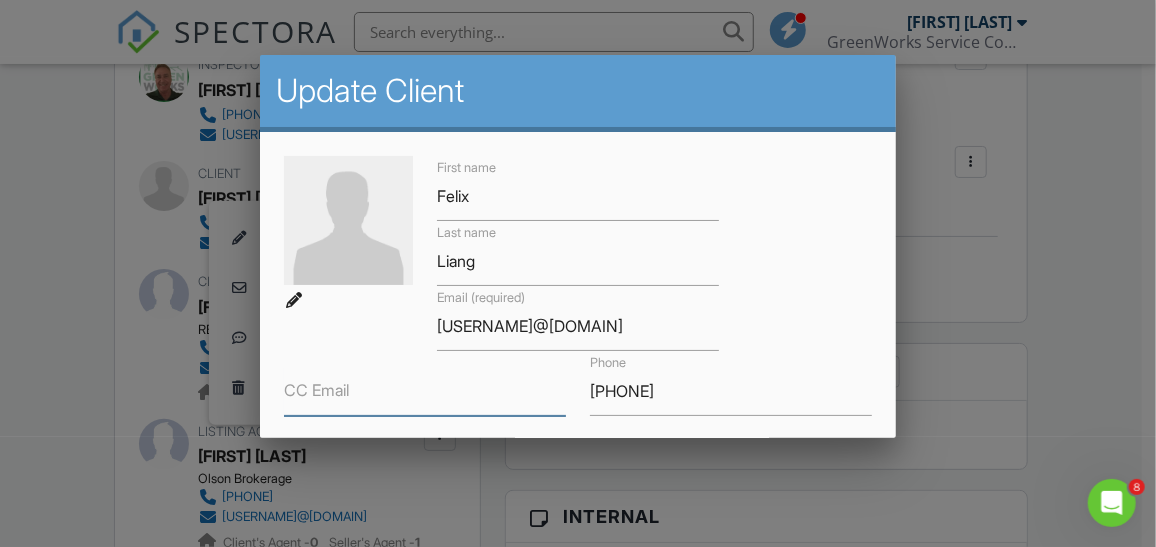 click on "CC Email" at bounding box center [425, 391] 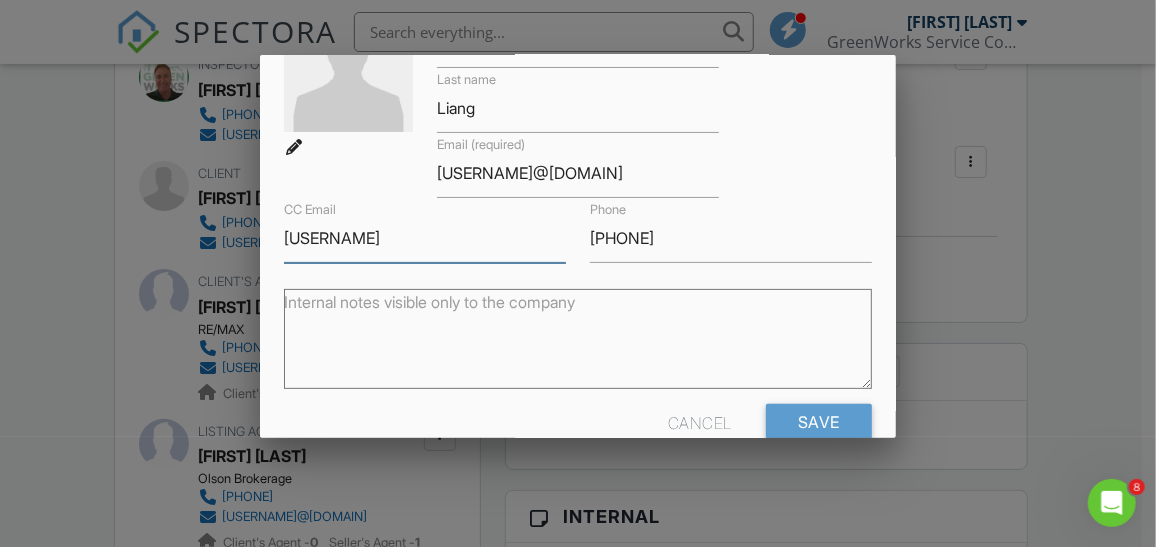 scroll, scrollTop: 166, scrollLeft: 0, axis: vertical 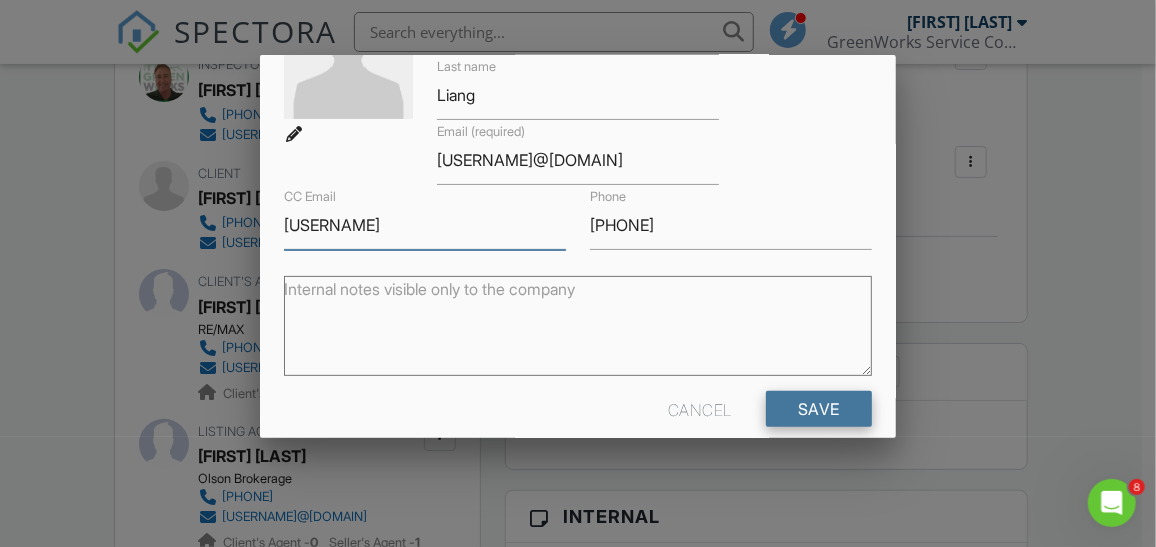 type on "[USERNAME]" 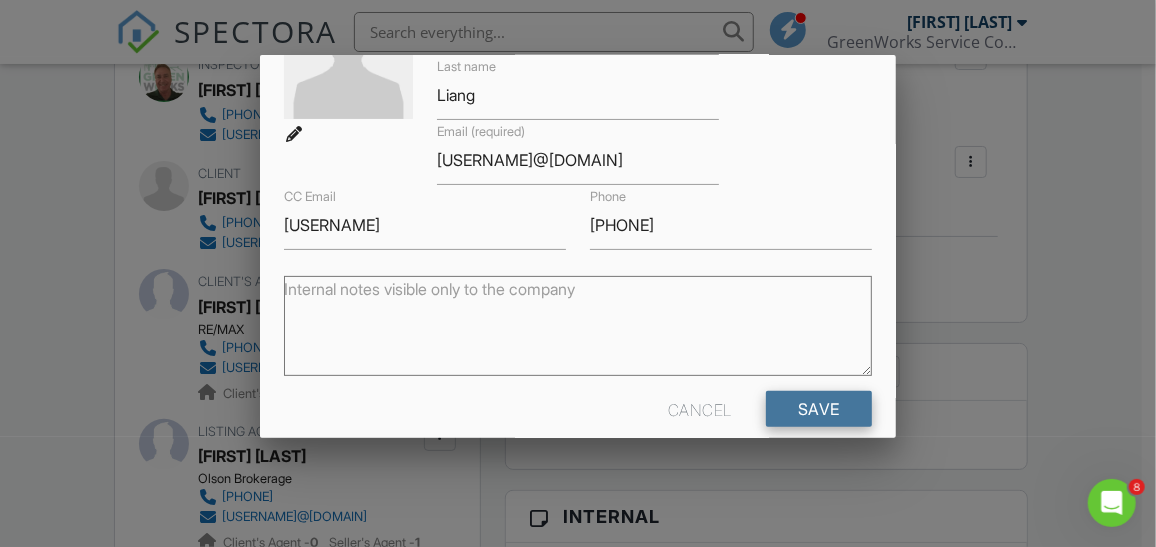 click on "Save" at bounding box center [819, 409] 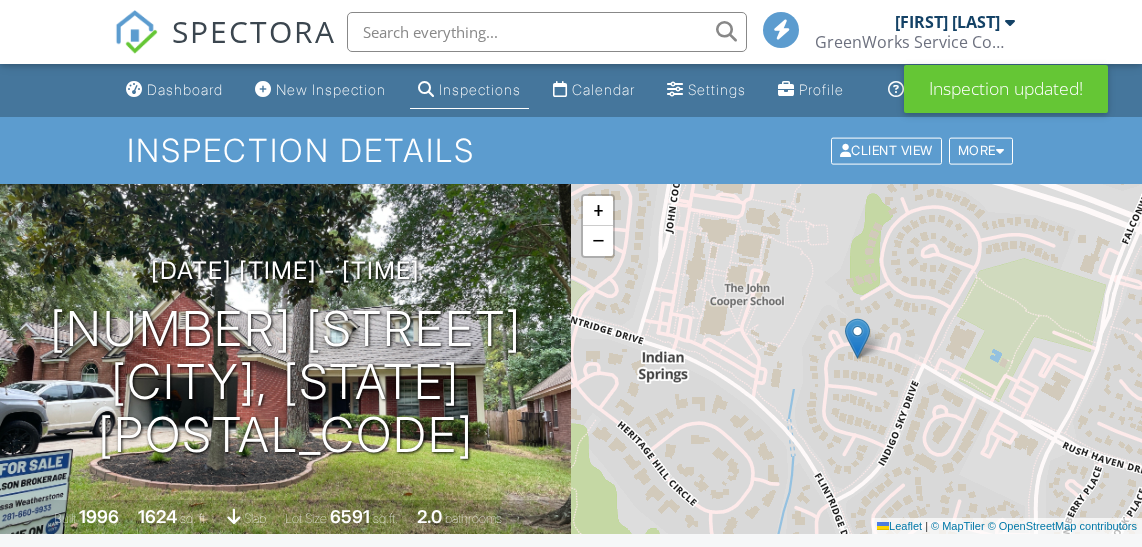 scroll, scrollTop: 0, scrollLeft: 0, axis: both 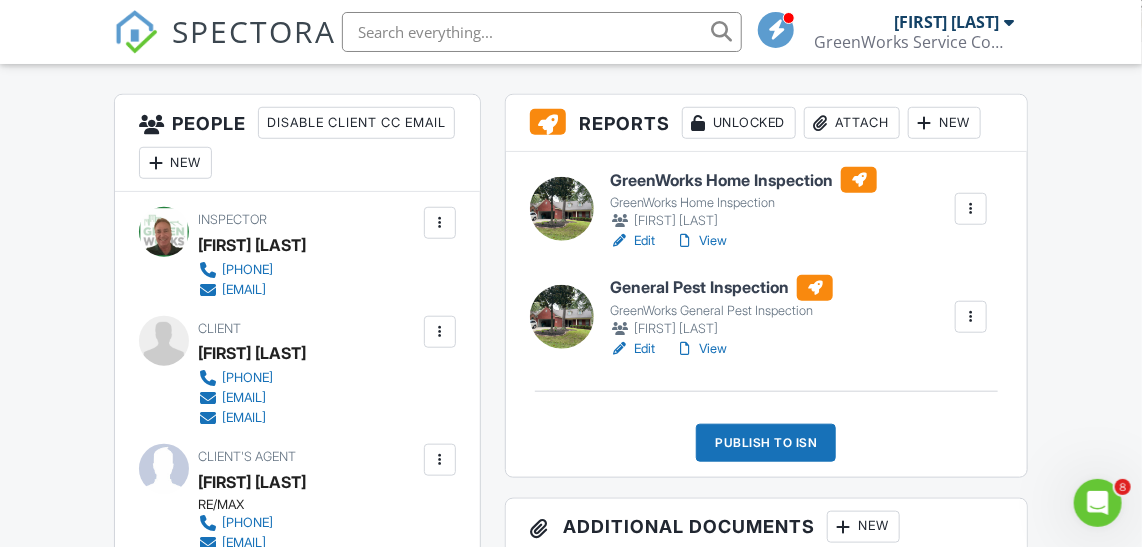 click on "View" at bounding box center [701, 349] 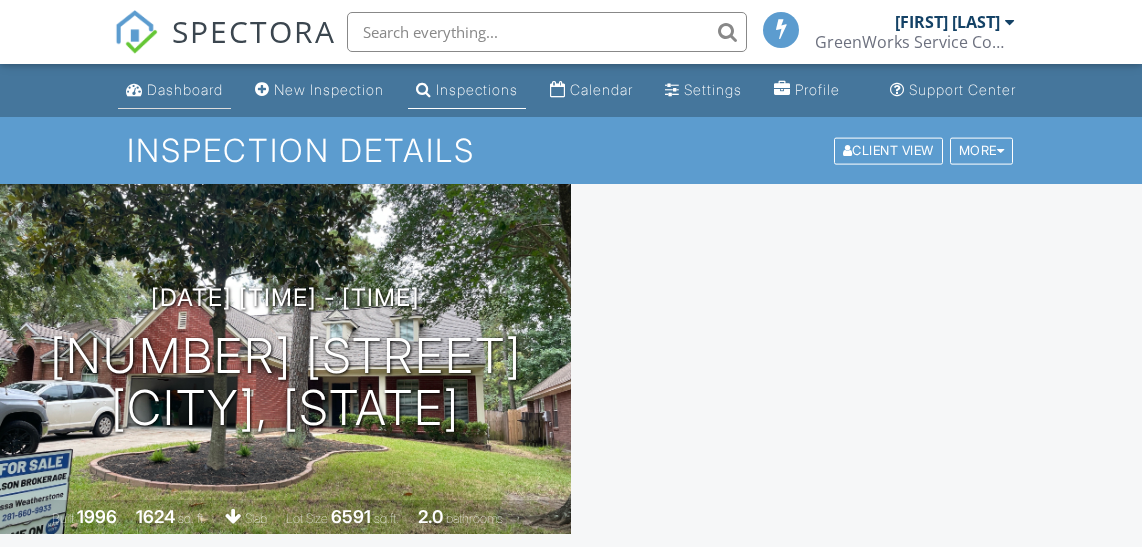 scroll, scrollTop: 0, scrollLeft: 0, axis: both 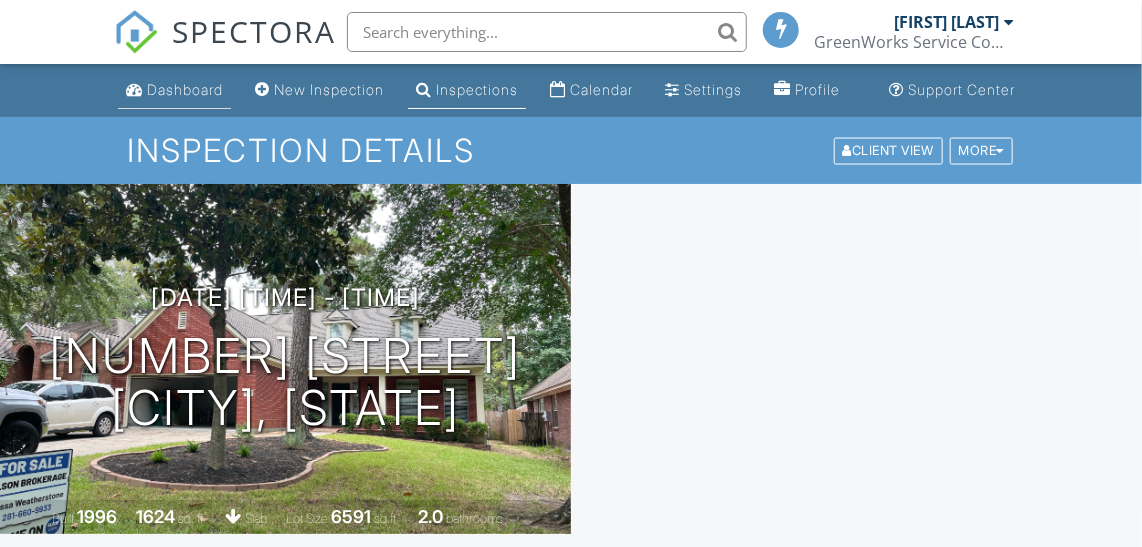click on "Dashboard" at bounding box center [185, 89] 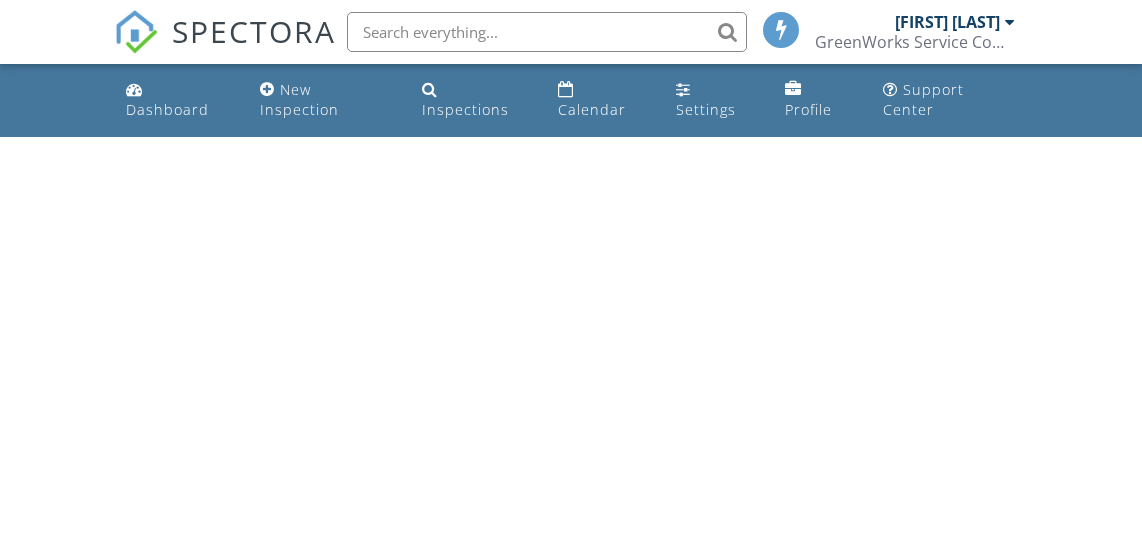 scroll, scrollTop: 0, scrollLeft: 0, axis: both 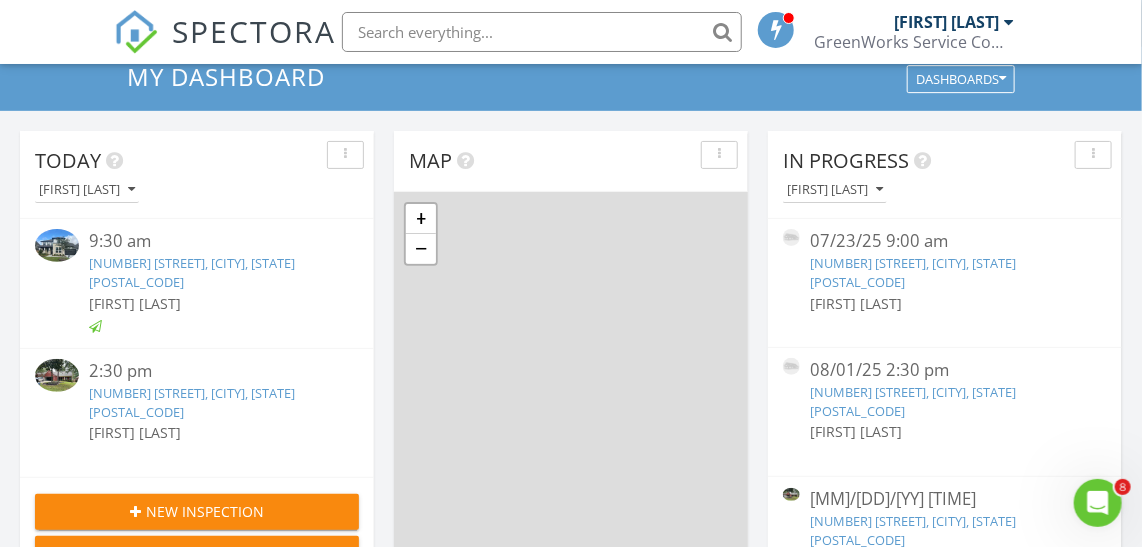 click at bounding box center [57, 375] 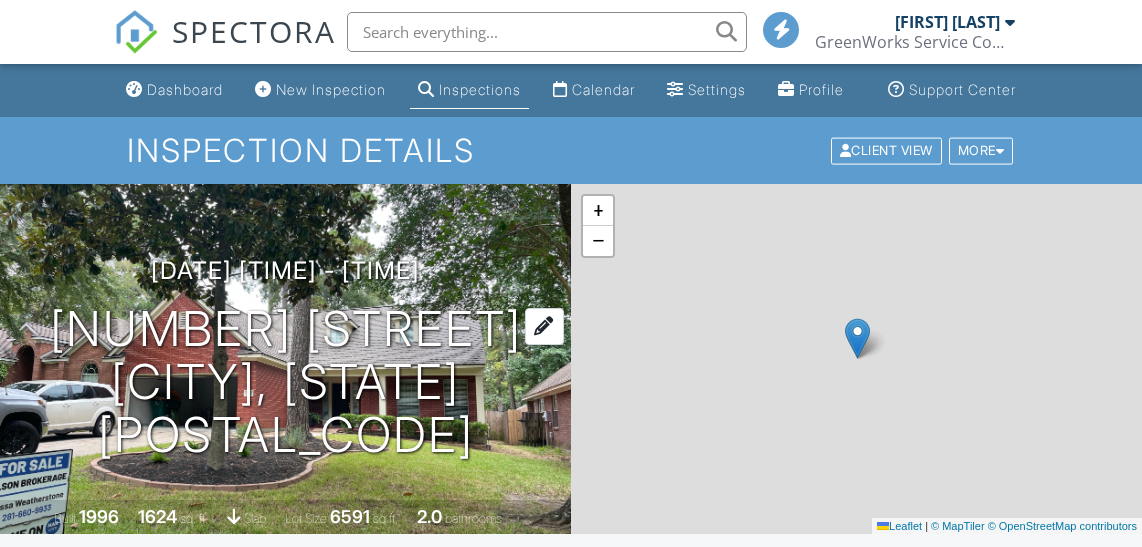 scroll, scrollTop: 0, scrollLeft: 0, axis: both 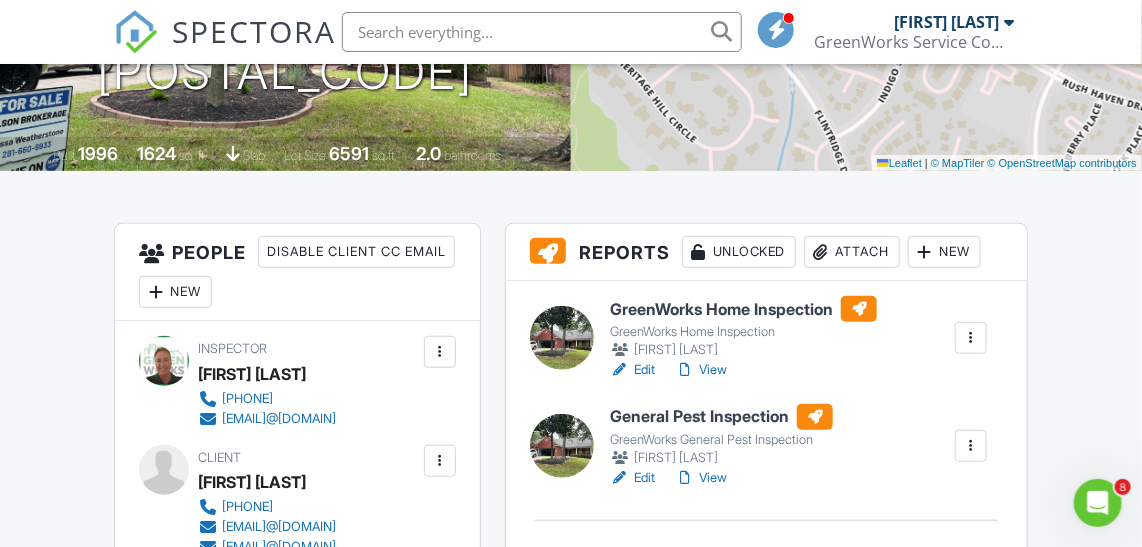 click on "View" at bounding box center (701, 478) 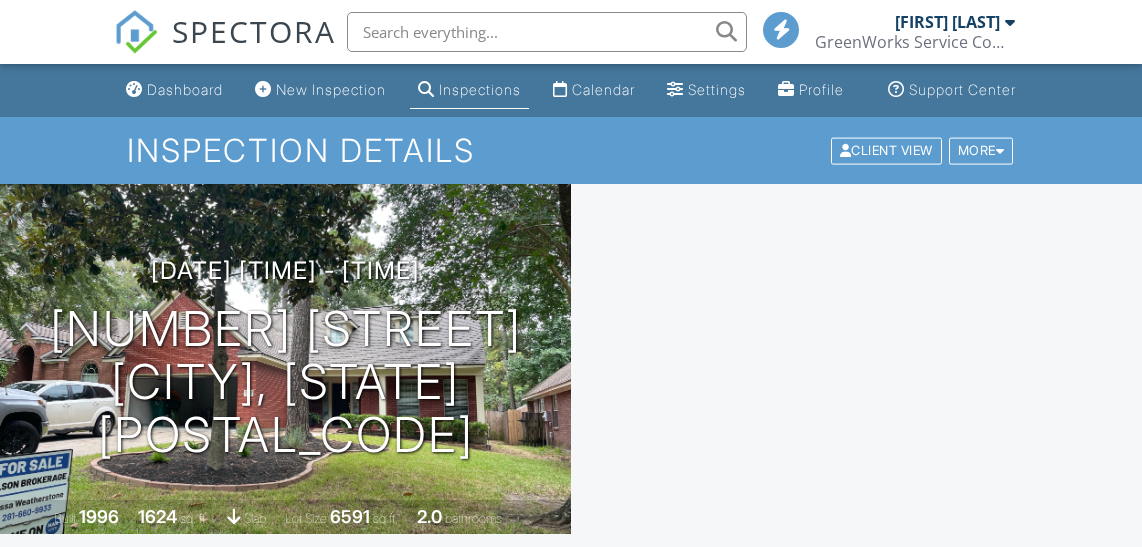 scroll, scrollTop: 0, scrollLeft: 0, axis: both 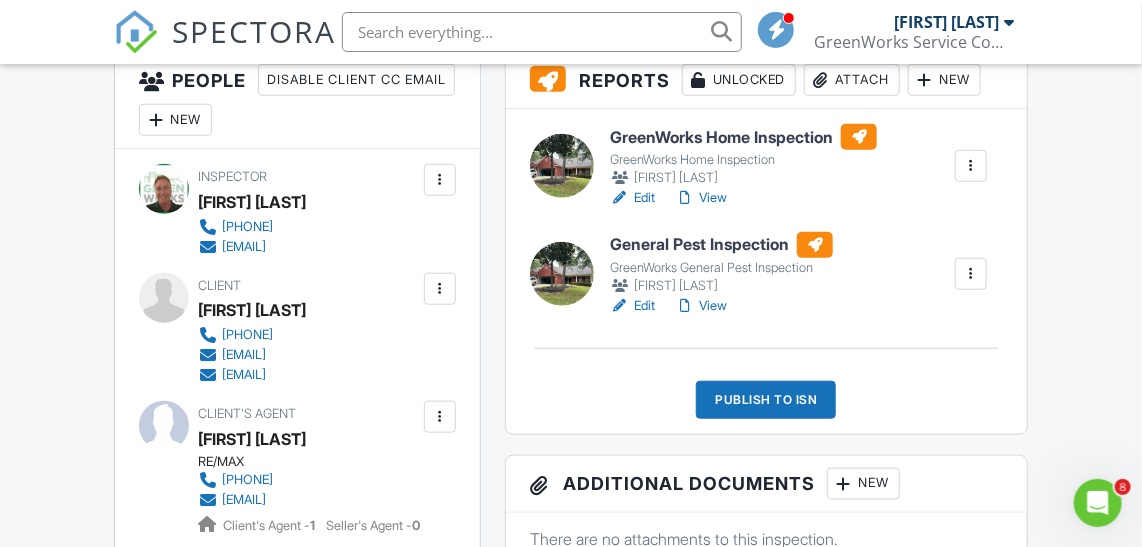 click on "View" at bounding box center (701, 198) 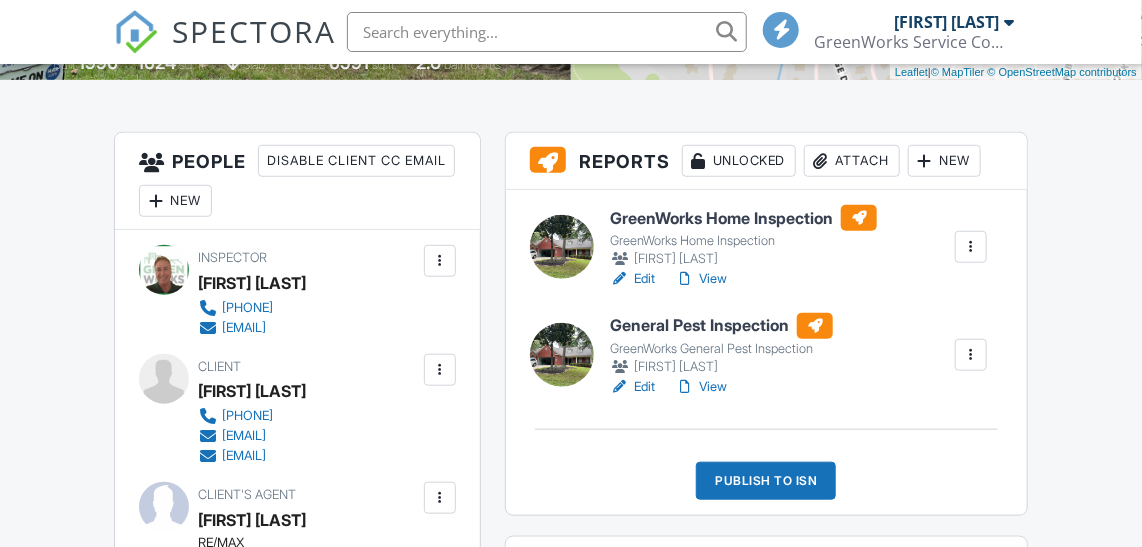 scroll, scrollTop: 454, scrollLeft: 0, axis: vertical 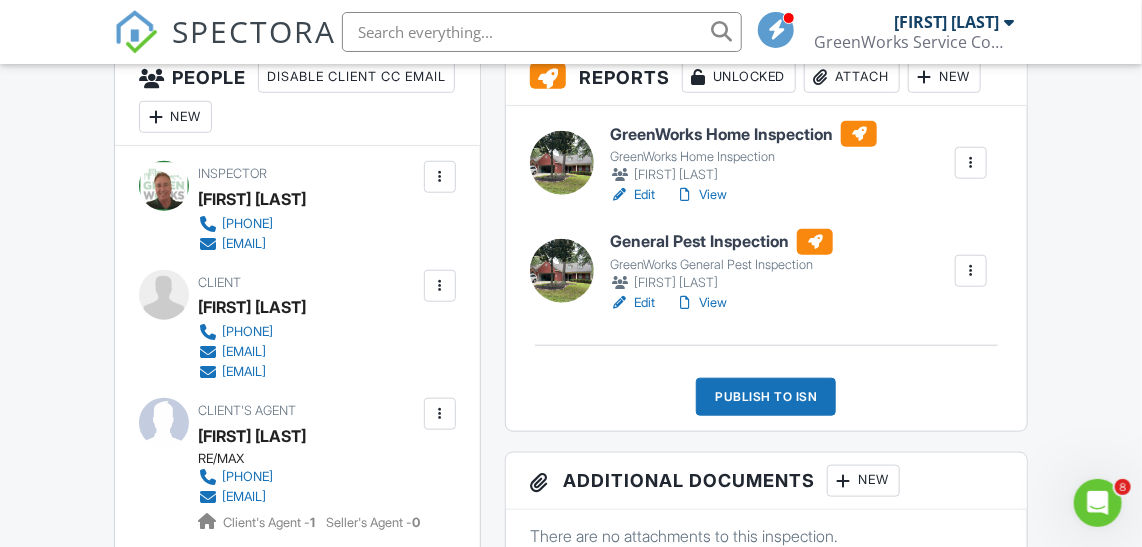 click on "View" at bounding box center [701, 195] 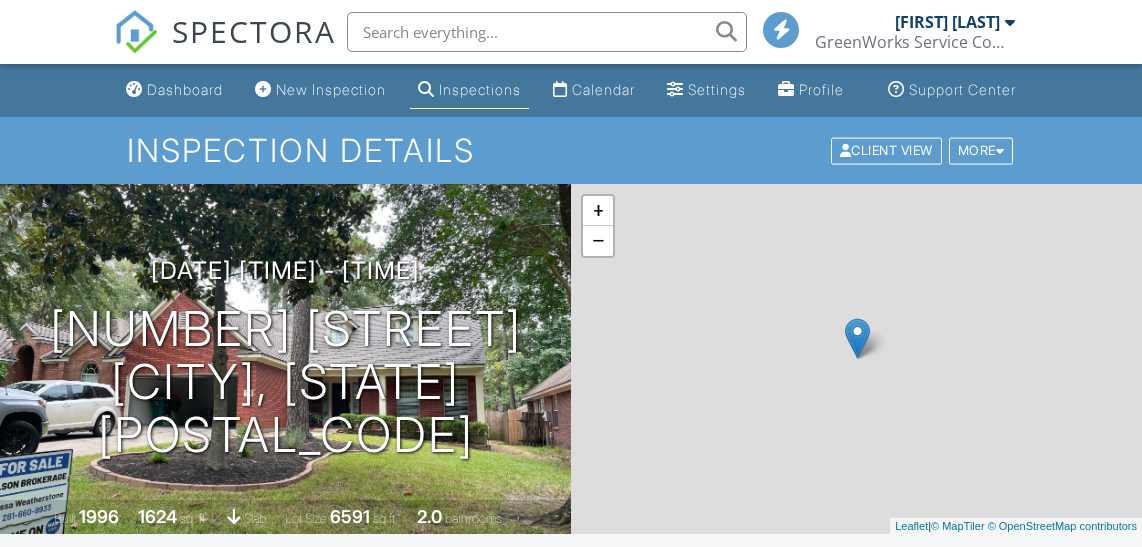 scroll, scrollTop: 0, scrollLeft: 0, axis: both 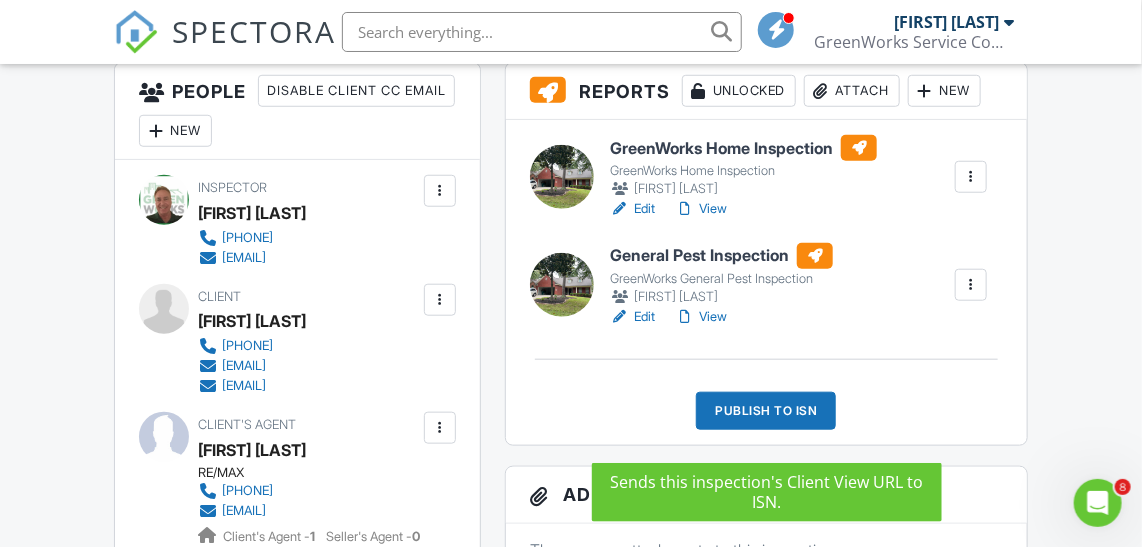 click on "Publish to ISN" at bounding box center (766, 411) 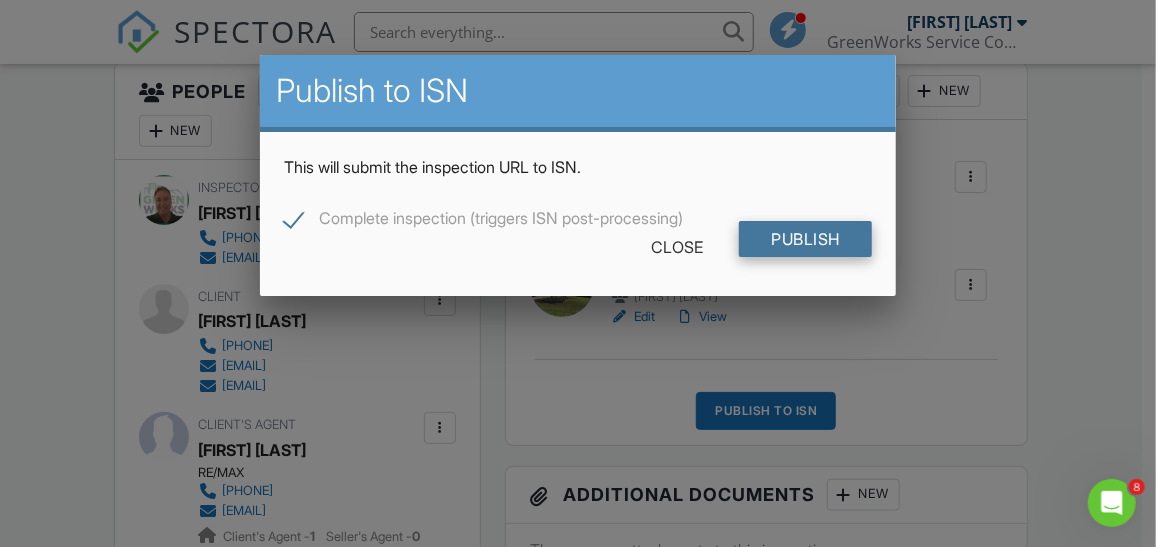 click on "Publish" at bounding box center [805, 239] 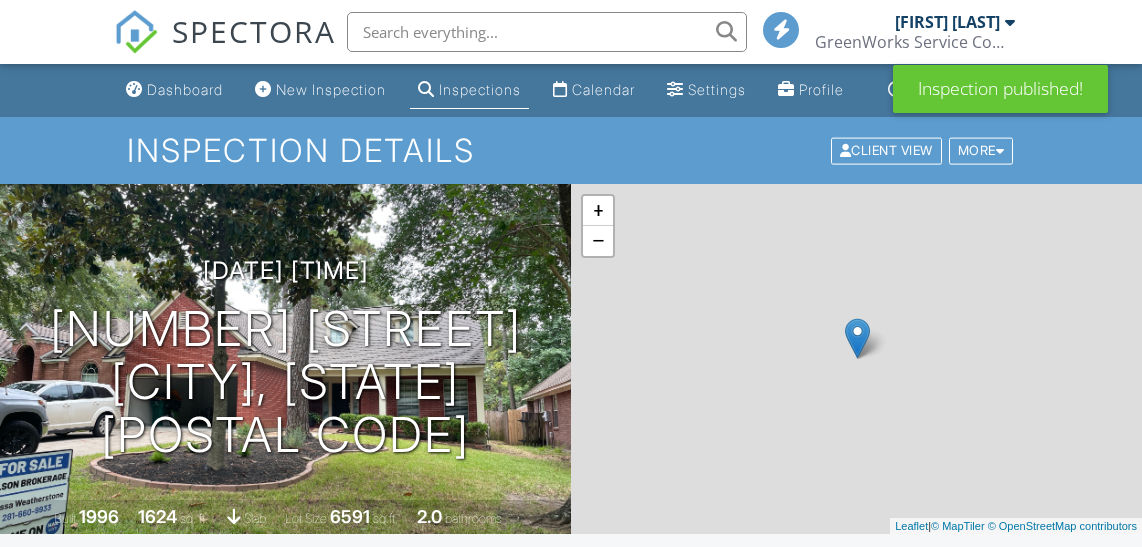 scroll, scrollTop: 0, scrollLeft: 0, axis: both 